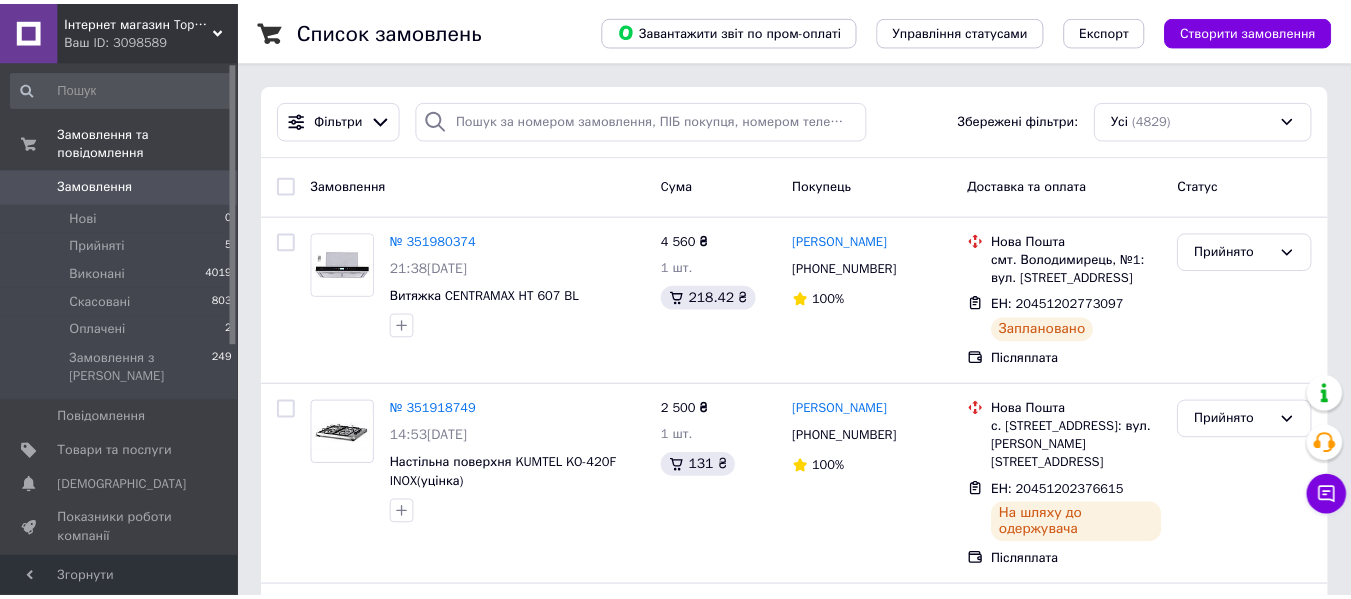 scroll, scrollTop: 0, scrollLeft: 0, axis: both 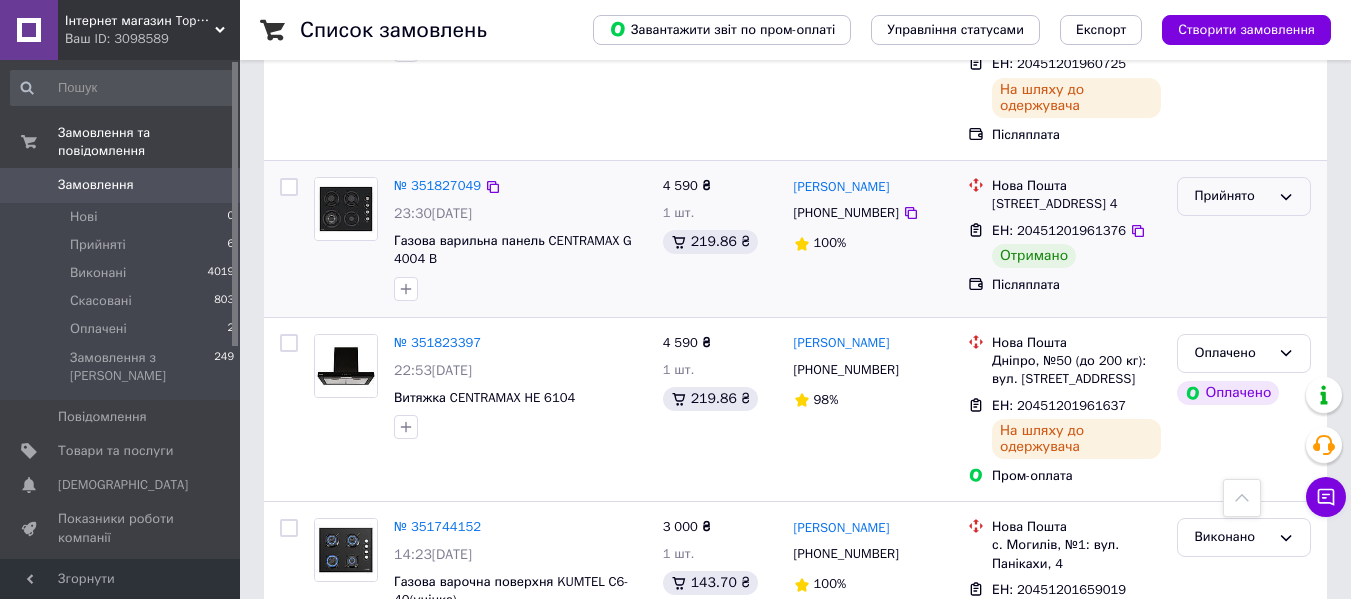click on "Прийнято" at bounding box center [1232, 196] 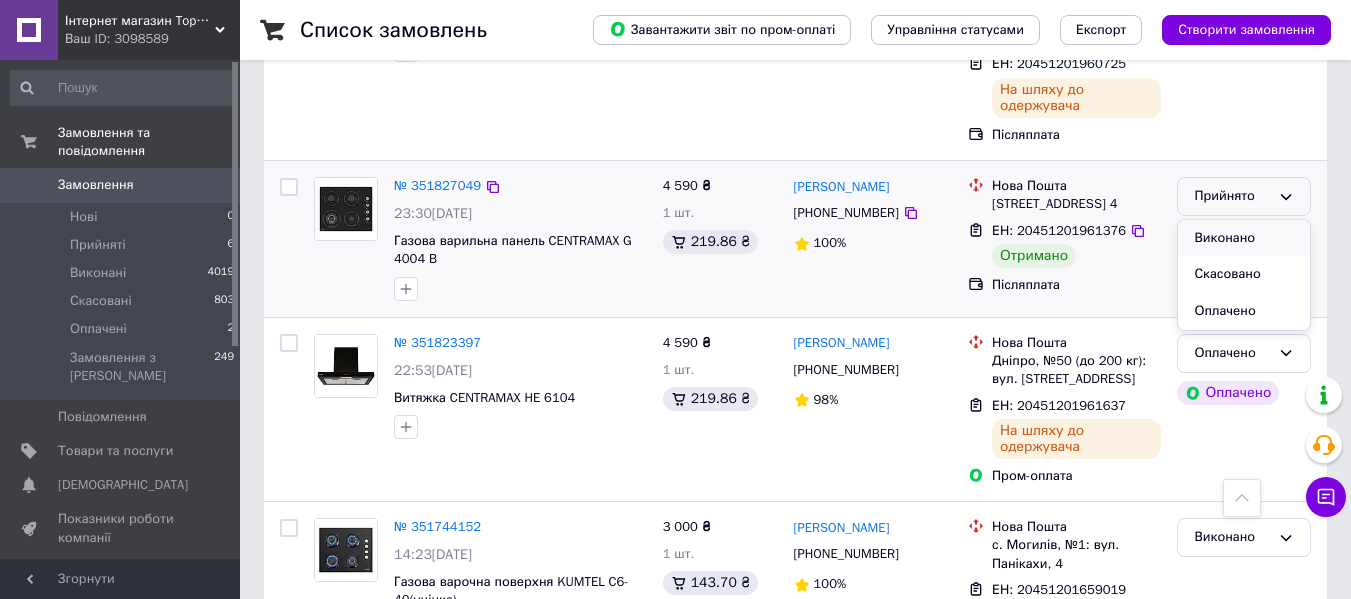 click on "Виконано" at bounding box center (1244, 238) 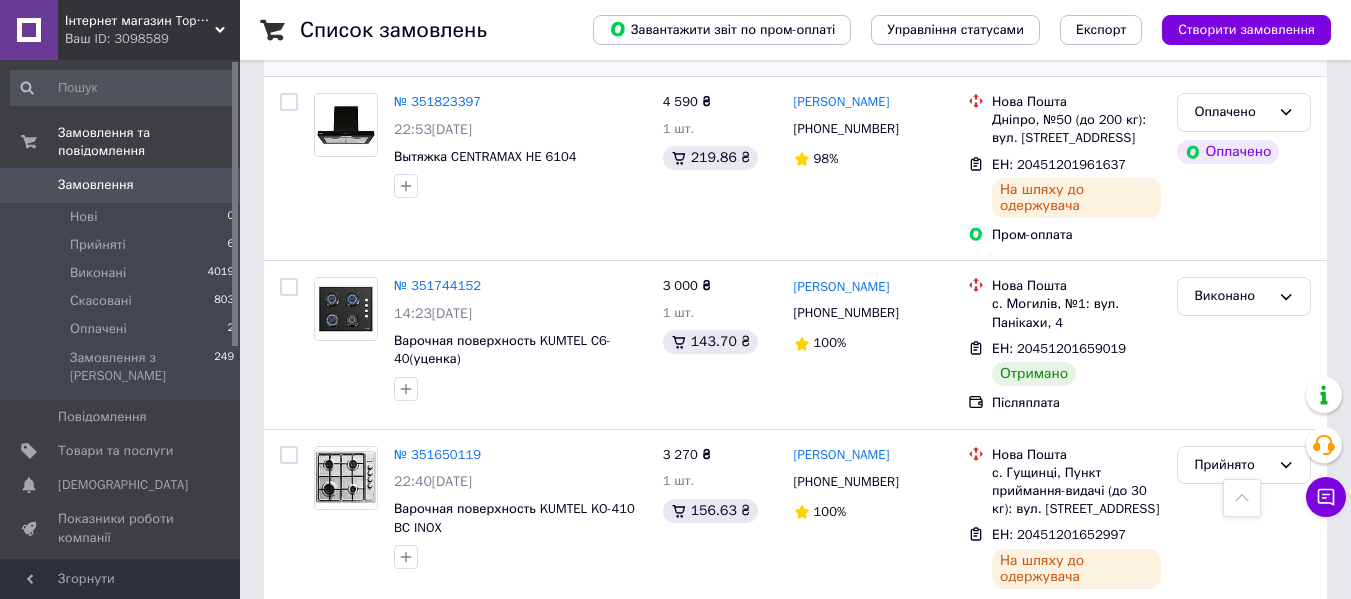 scroll, scrollTop: 0, scrollLeft: 0, axis: both 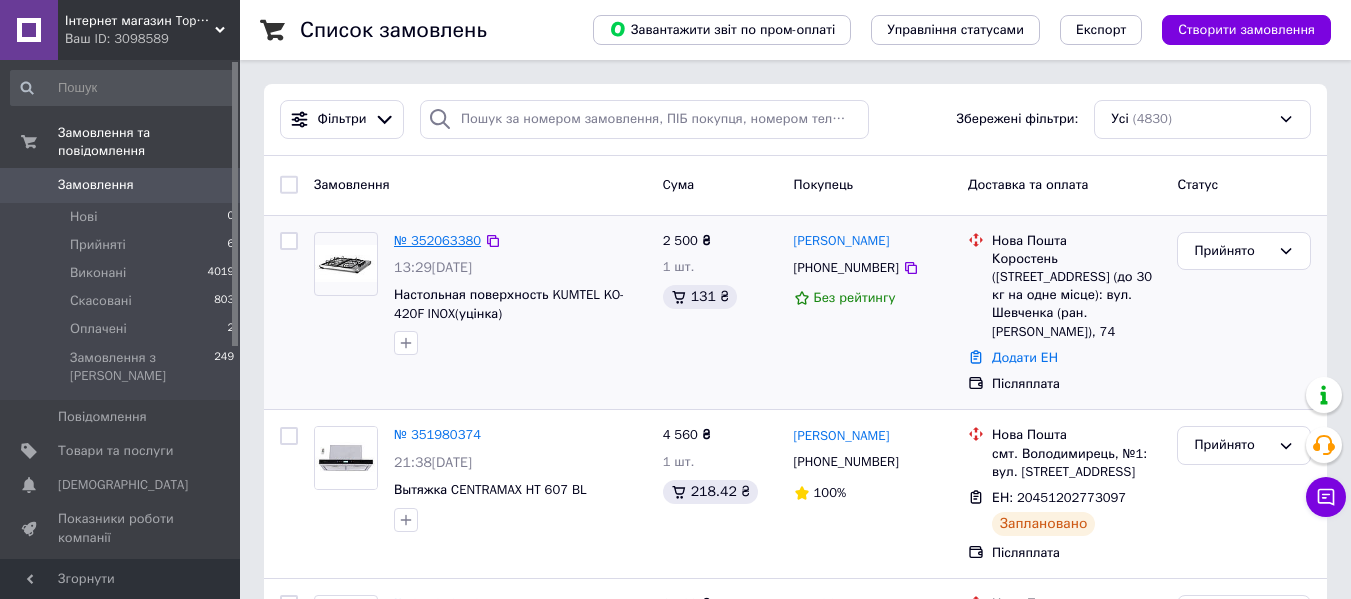 click on "№ 352063380" at bounding box center (437, 240) 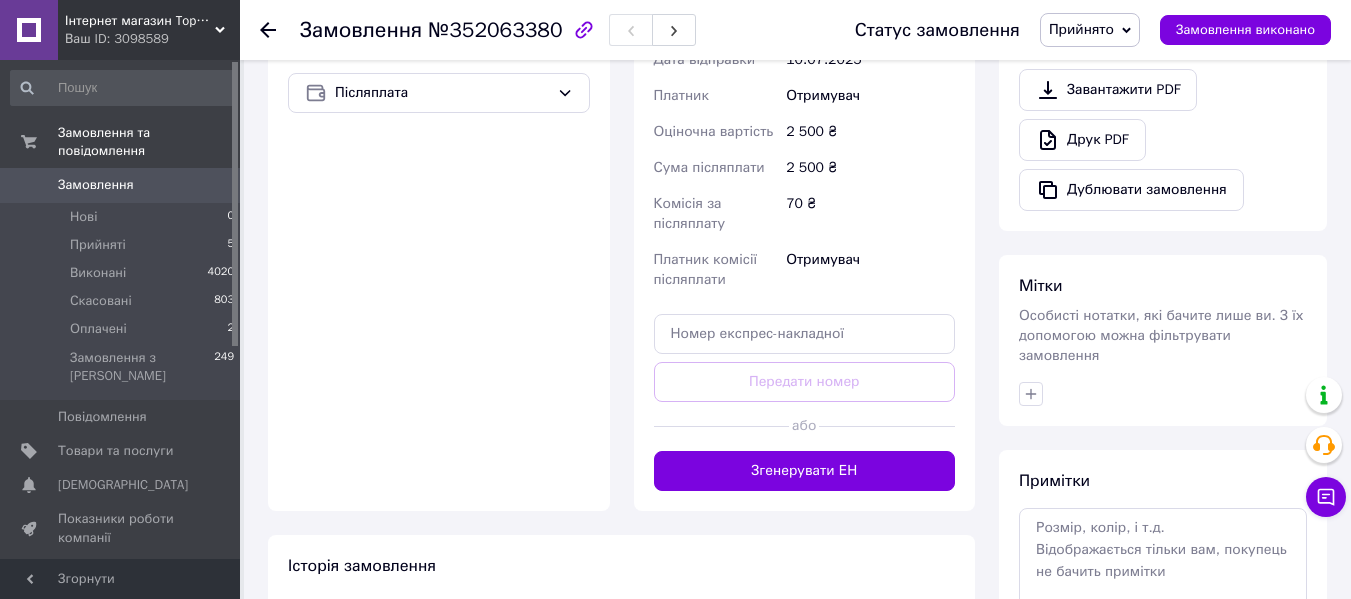 scroll, scrollTop: 747, scrollLeft: 0, axis: vertical 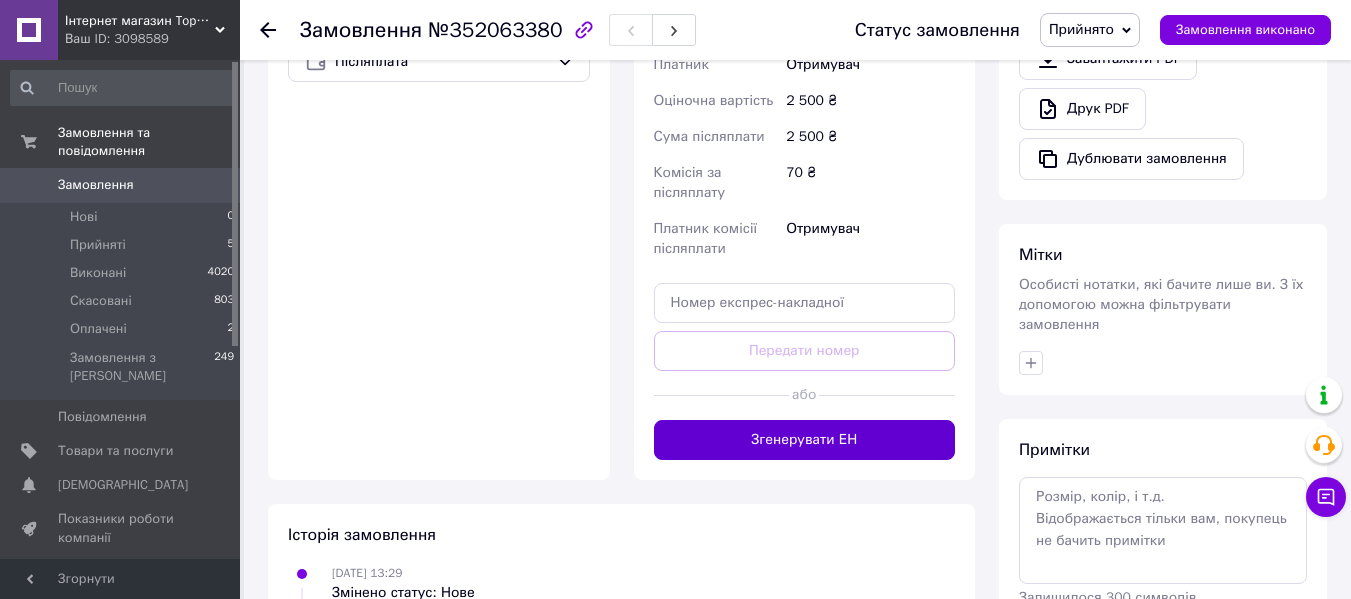click on "Згенерувати ЕН" at bounding box center (805, 440) 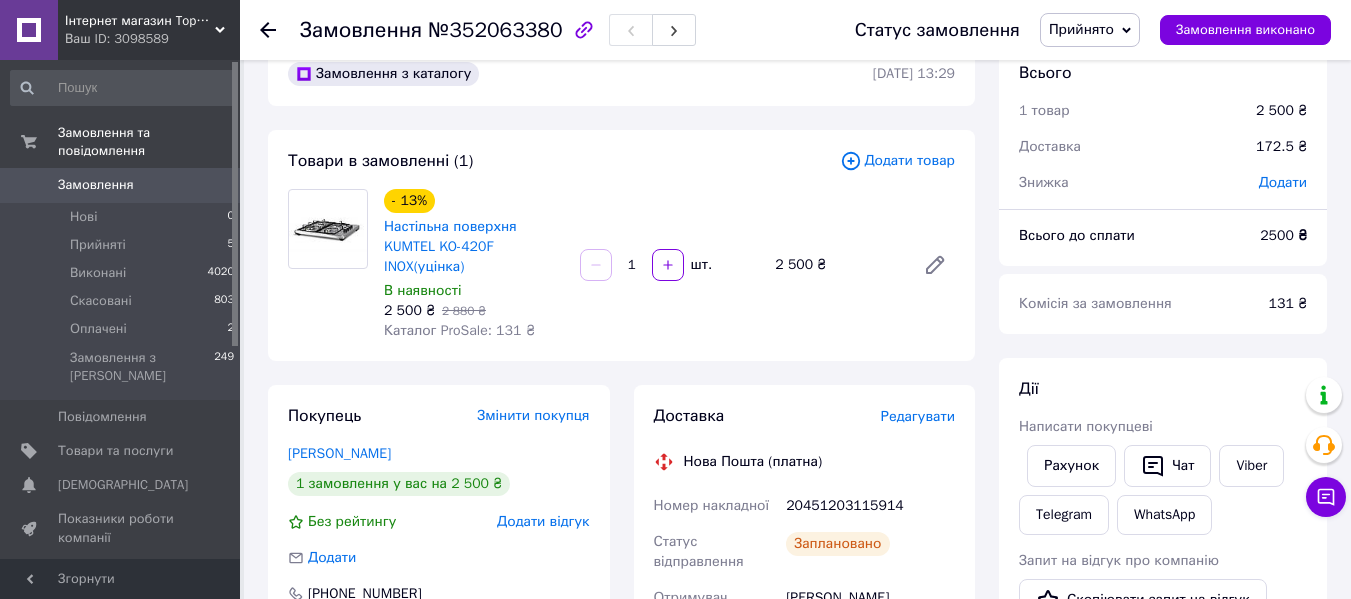 scroll, scrollTop: 0, scrollLeft: 0, axis: both 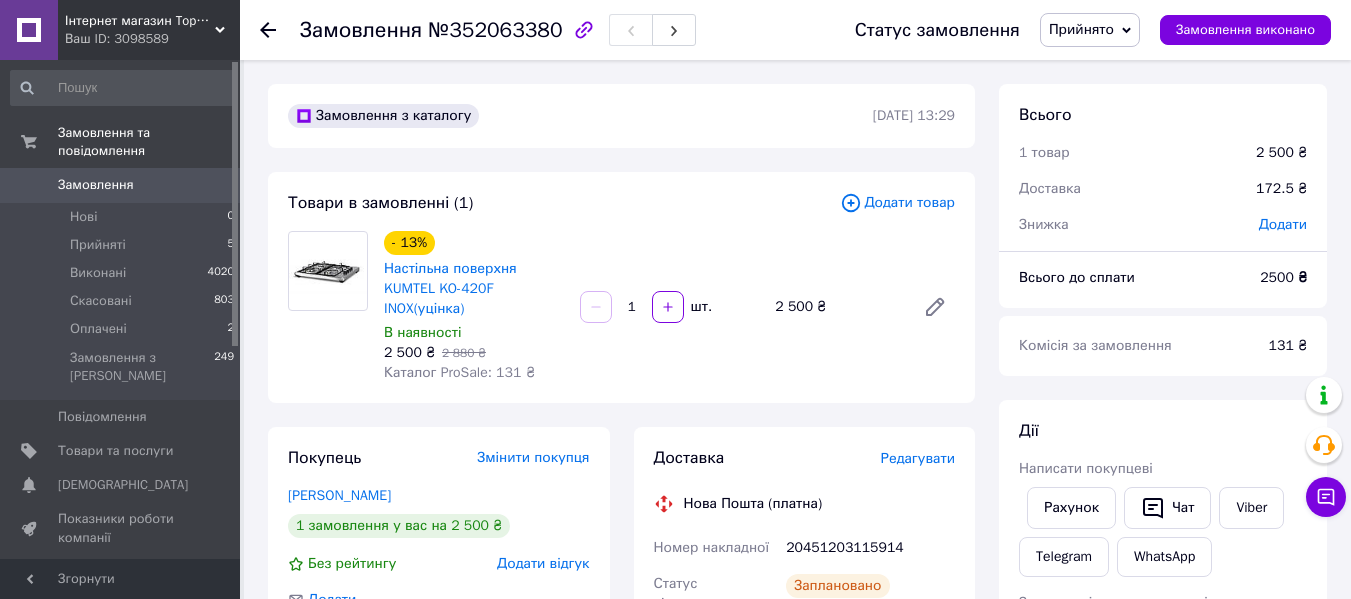 click 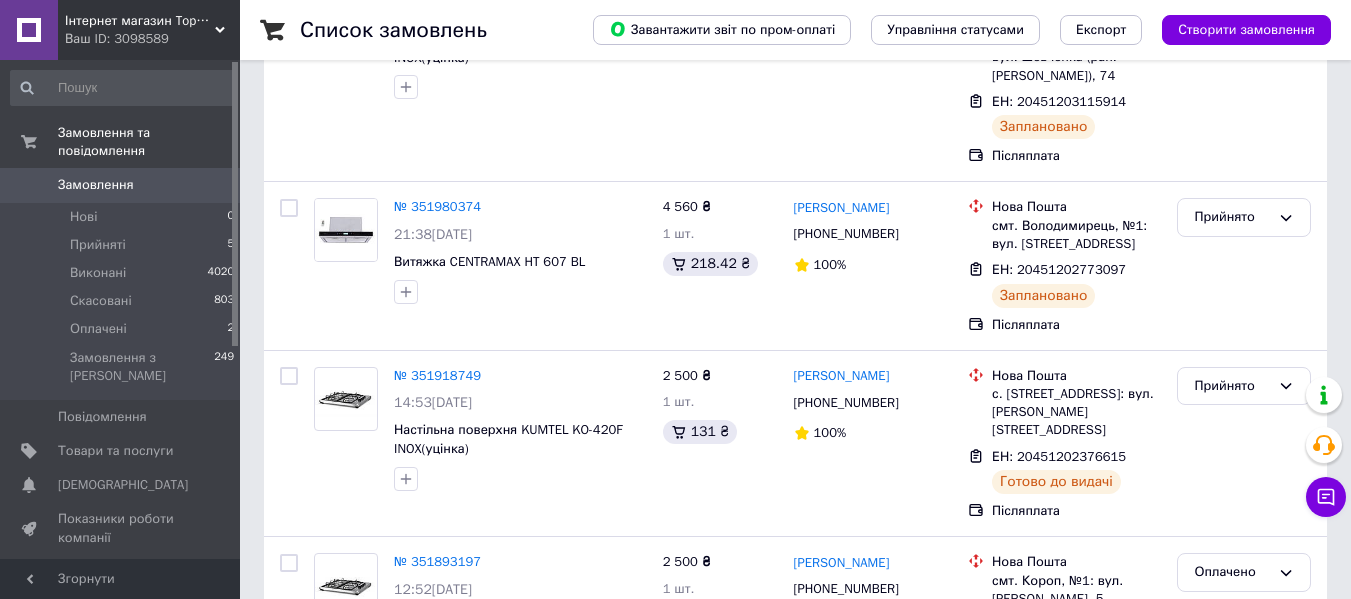 scroll, scrollTop: 0, scrollLeft: 0, axis: both 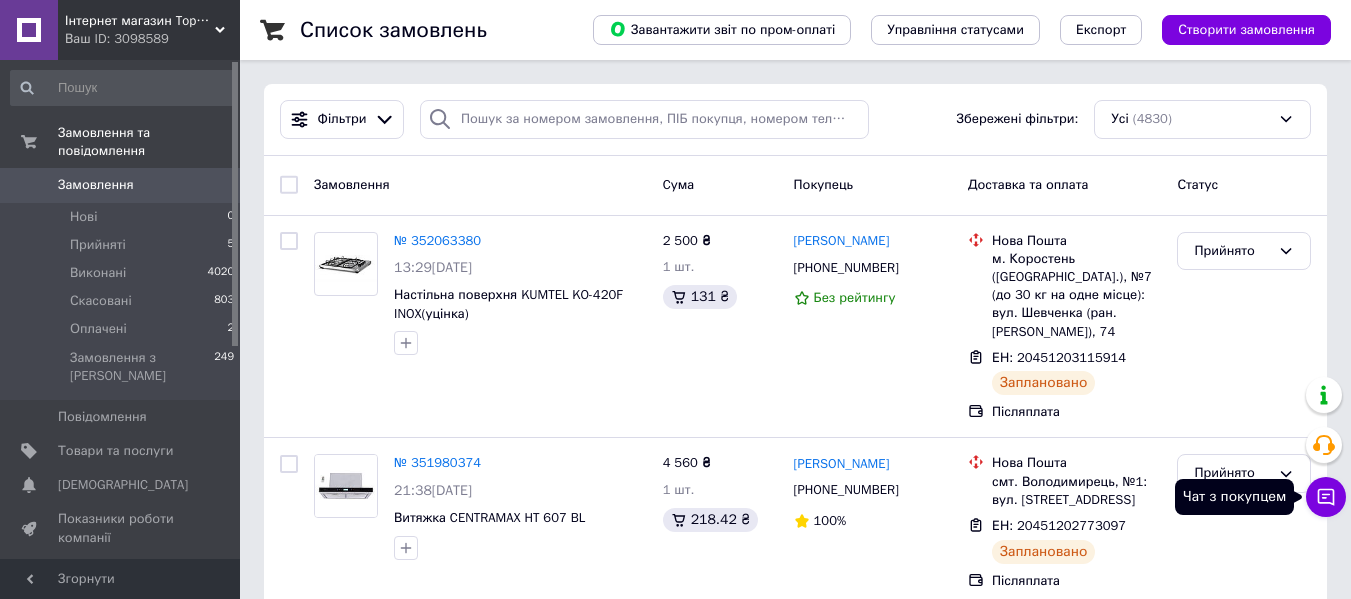 click on "Чат з покупцем" at bounding box center (1326, 497) 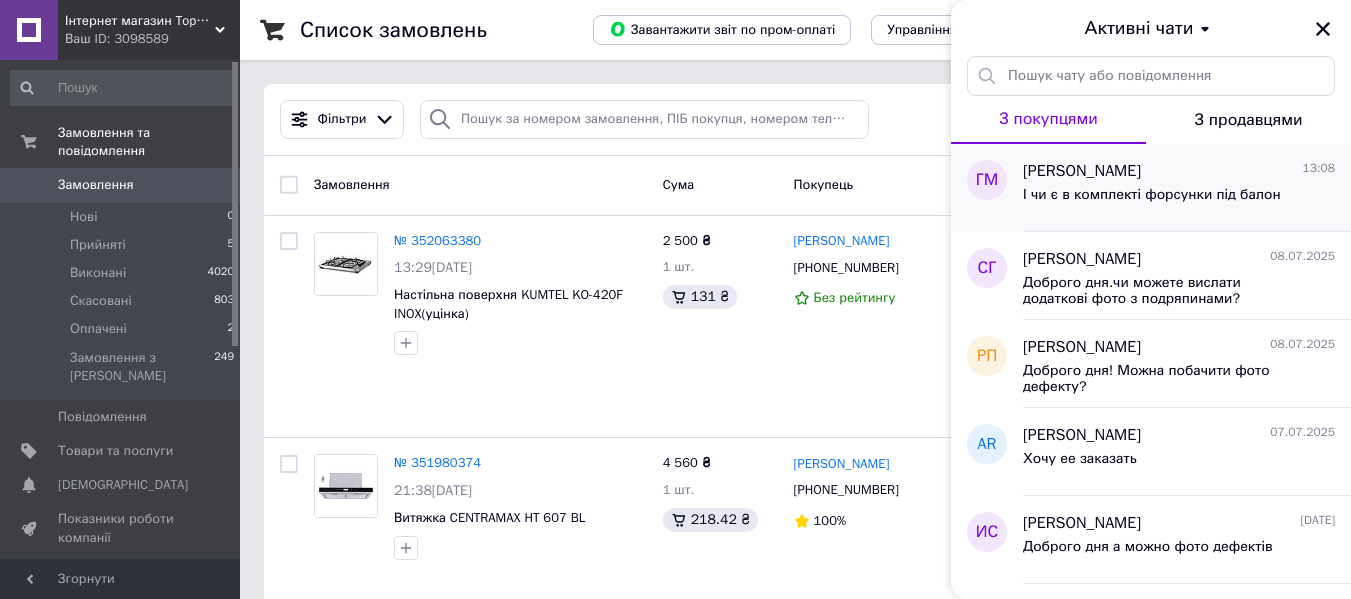 click on "[PERSON_NAME]" at bounding box center (1082, 171) 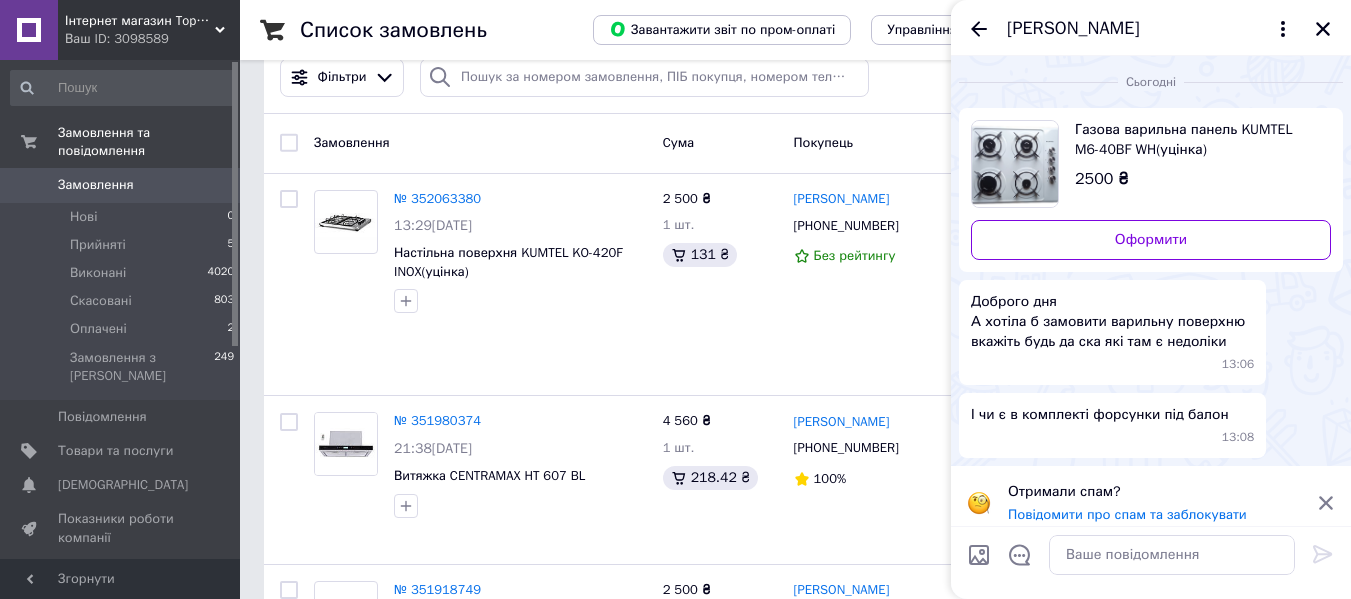 scroll, scrollTop: 83, scrollLeft: 0, axis: vertical 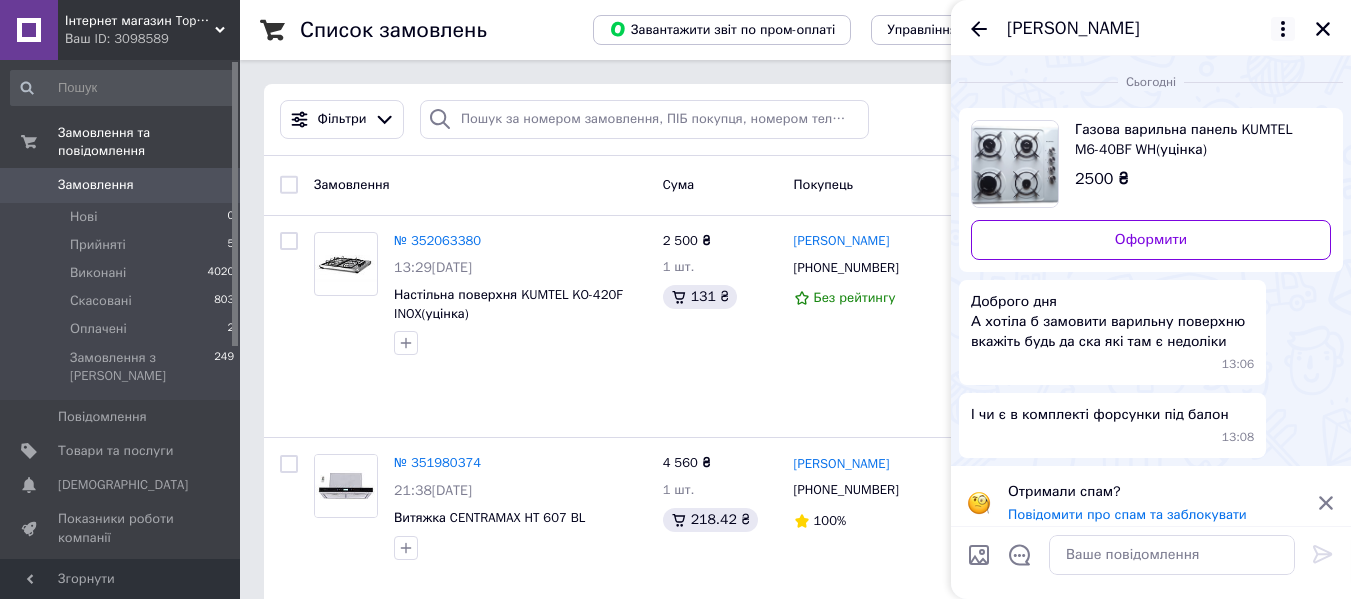 click 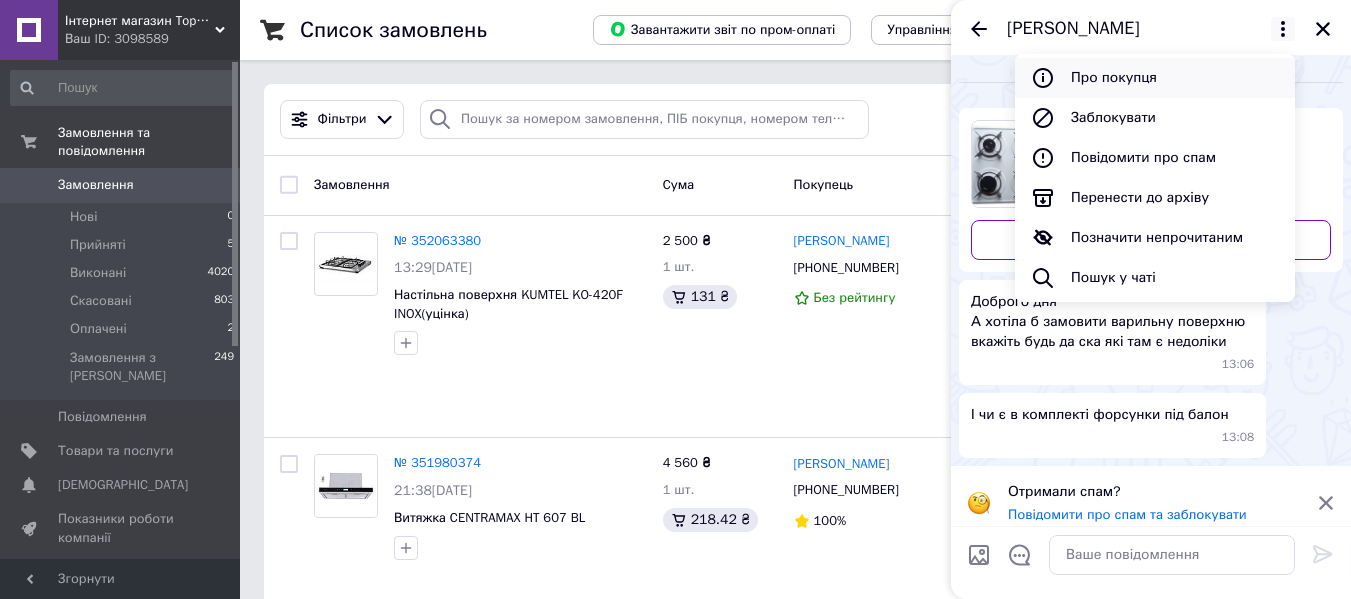 click on "Про покупця" at bounding box center (1155, 78) 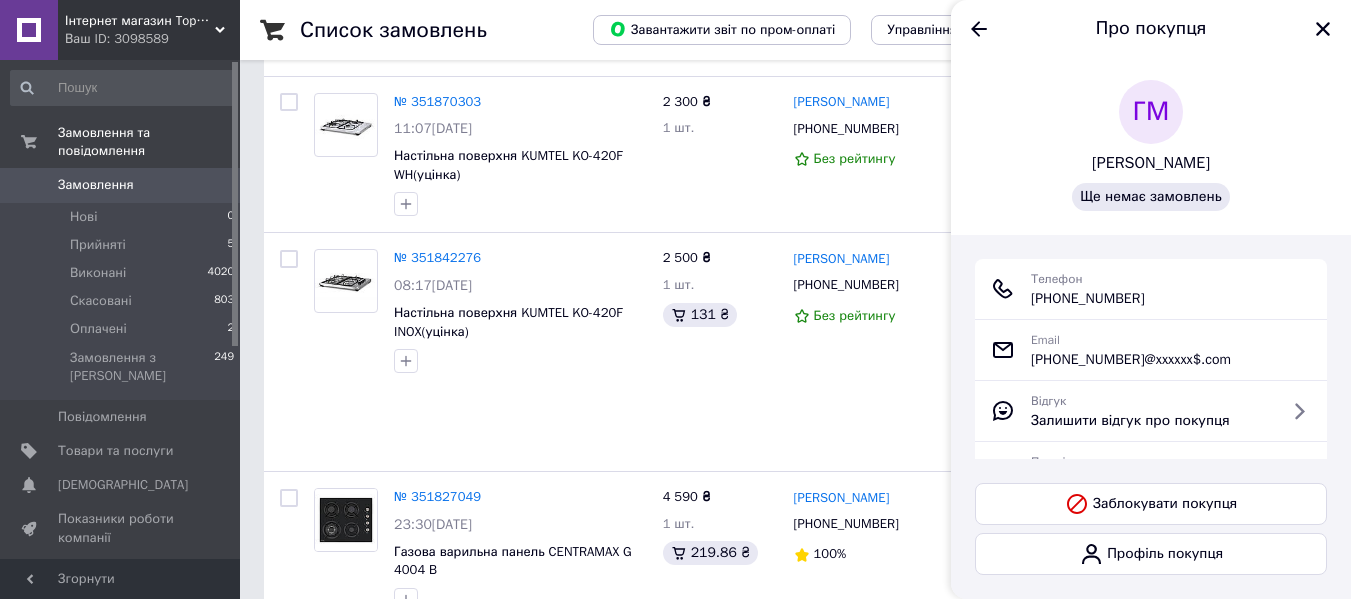 scroll, scrollTop: 0, scrollLeft: 0, axis: both 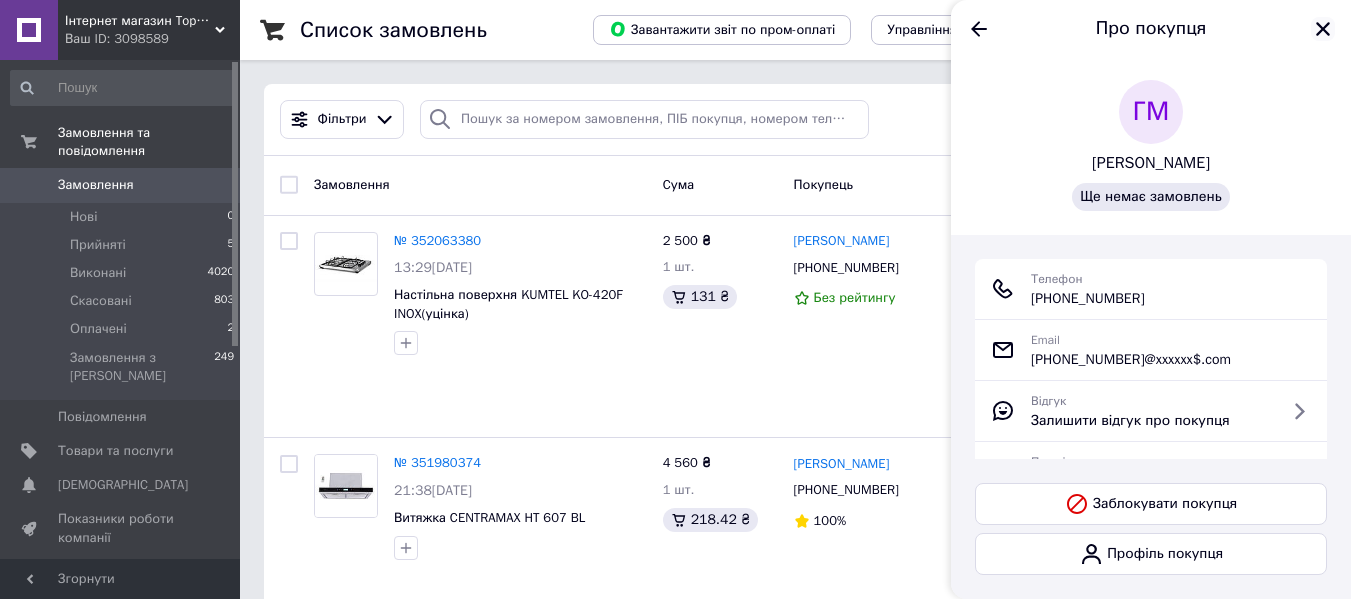 click 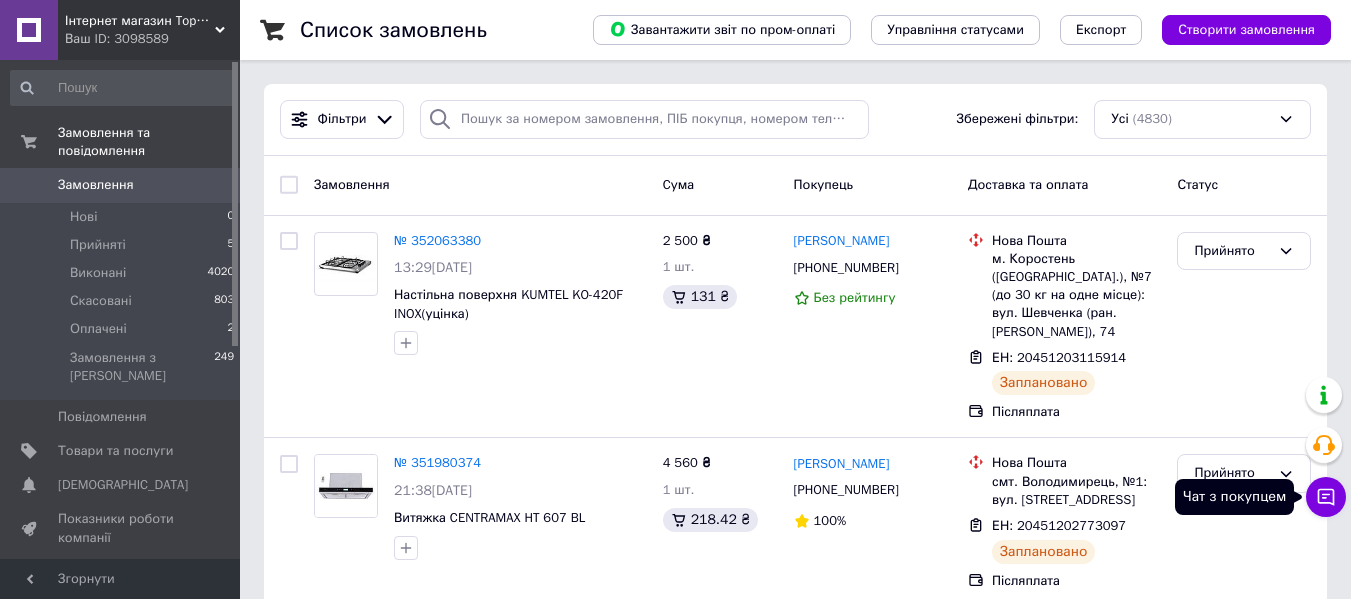 click 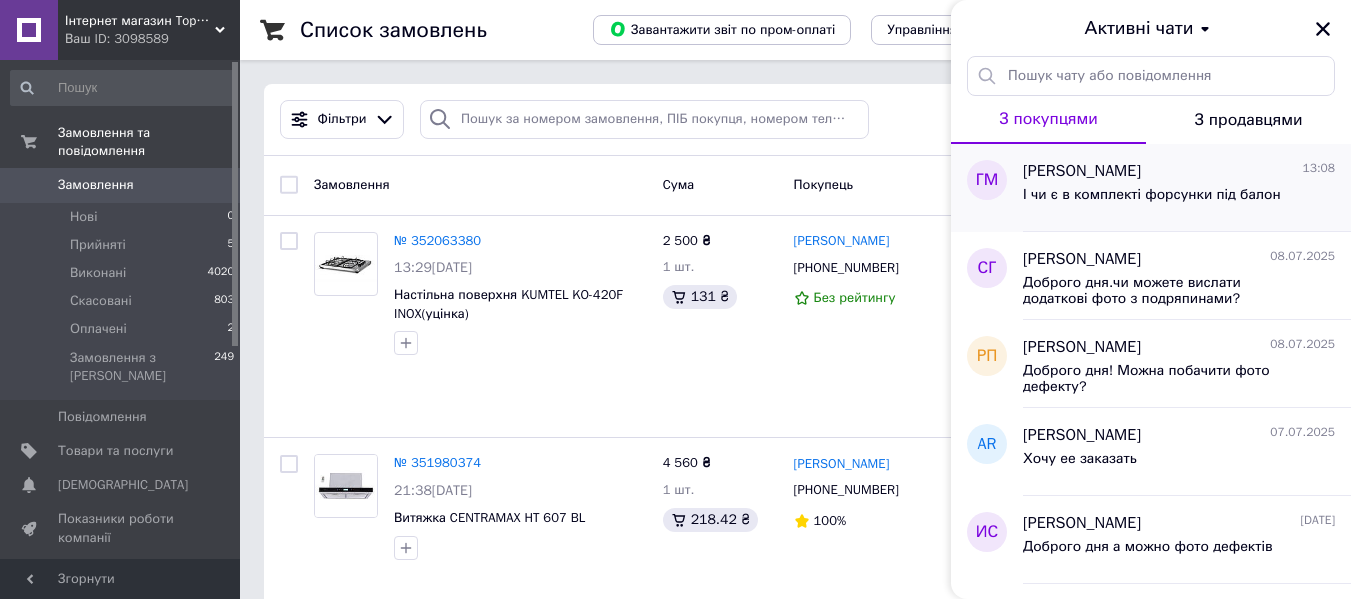click on "[PERSON_NAME]" at bounding box center (1082, 171) 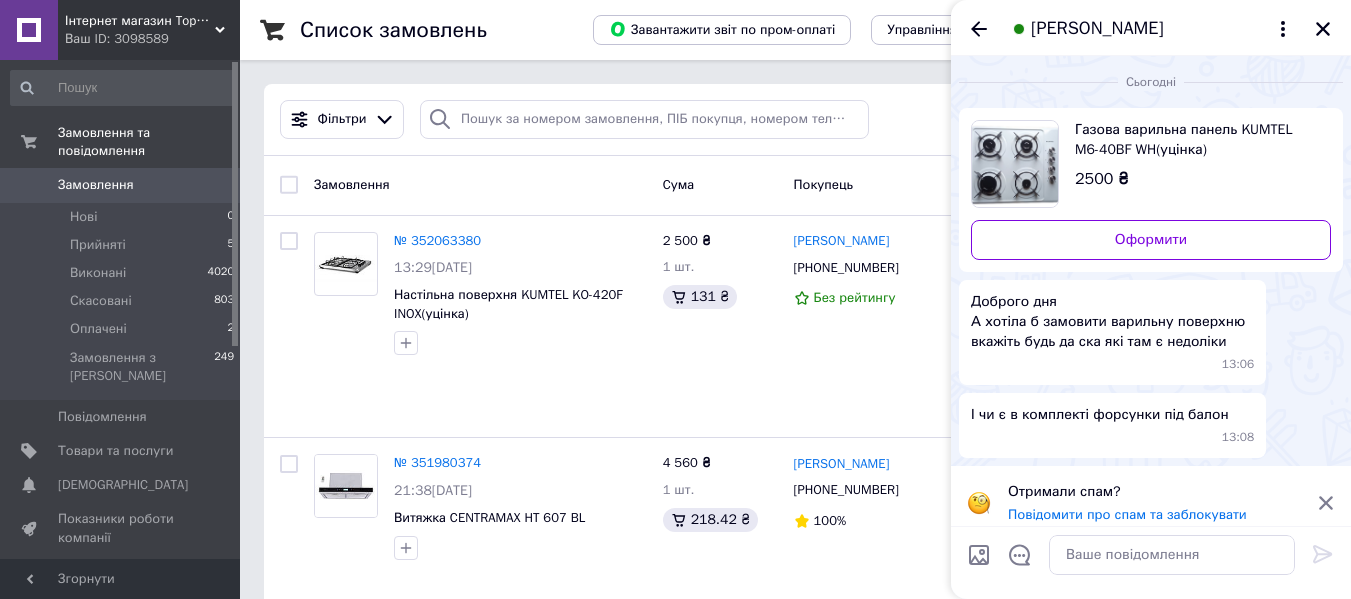 click on "Замовлення 0" at bounding box center (123, 185) 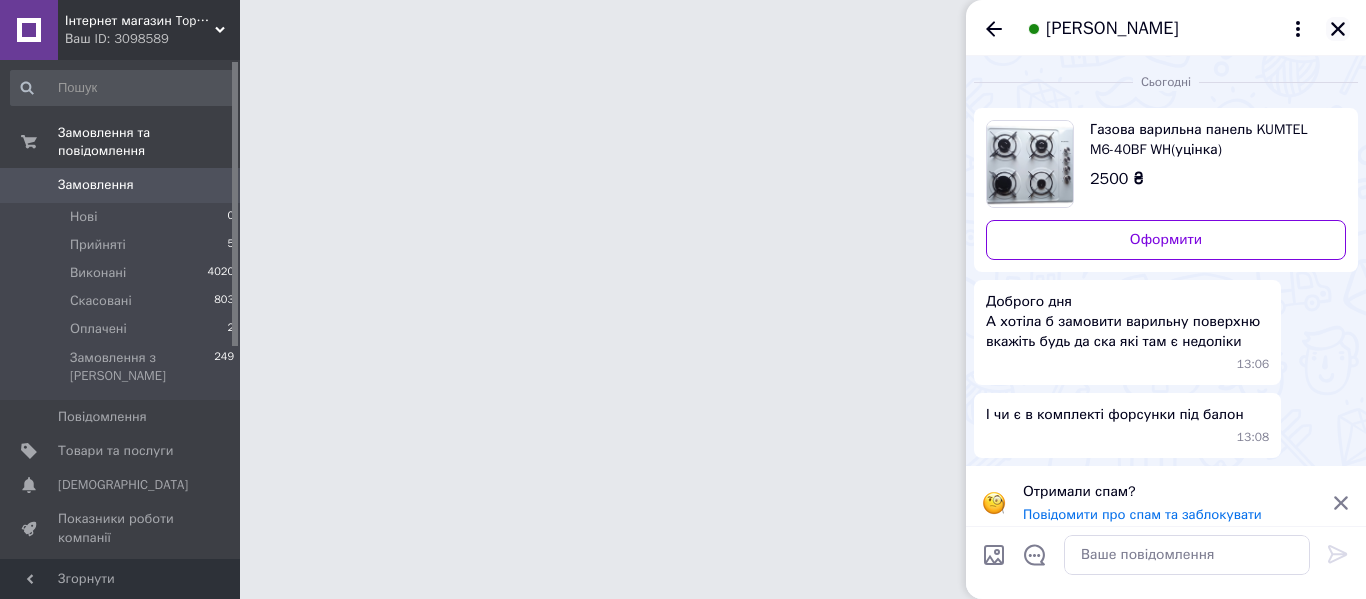 click at bounding box center [1338, 29] 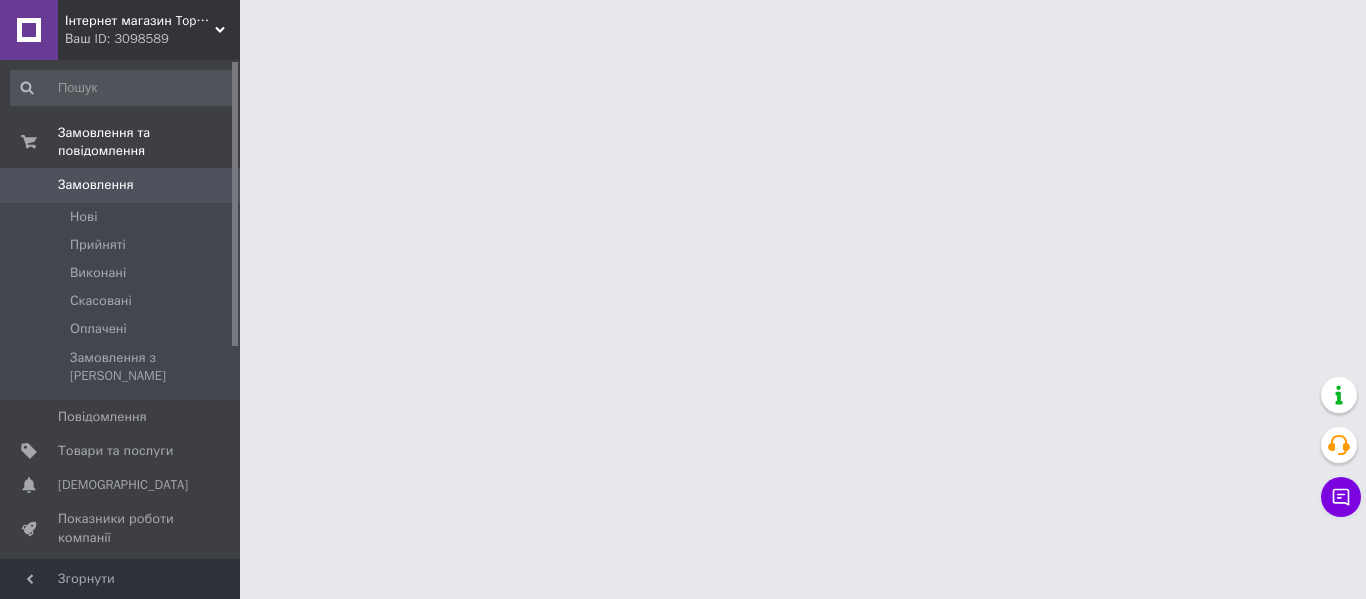 scroll, scrollTop: 0, scrollLeft: 0, axis: both 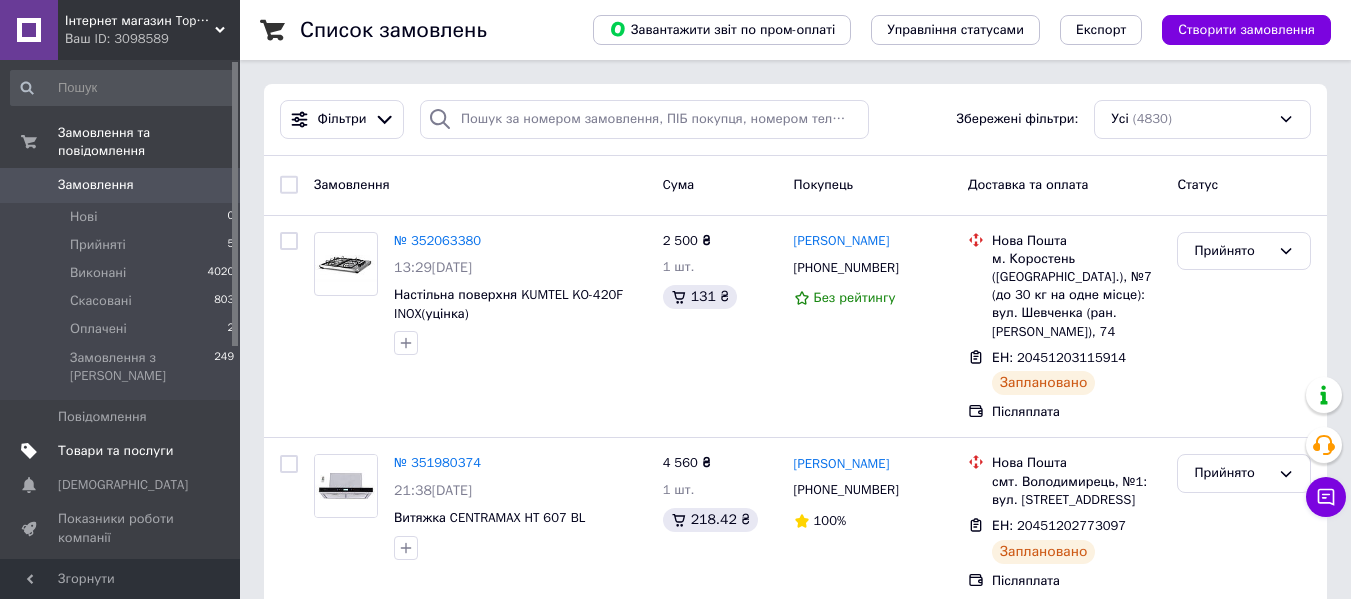 click on "Товари та послуги" at bounding box center [115, 451] 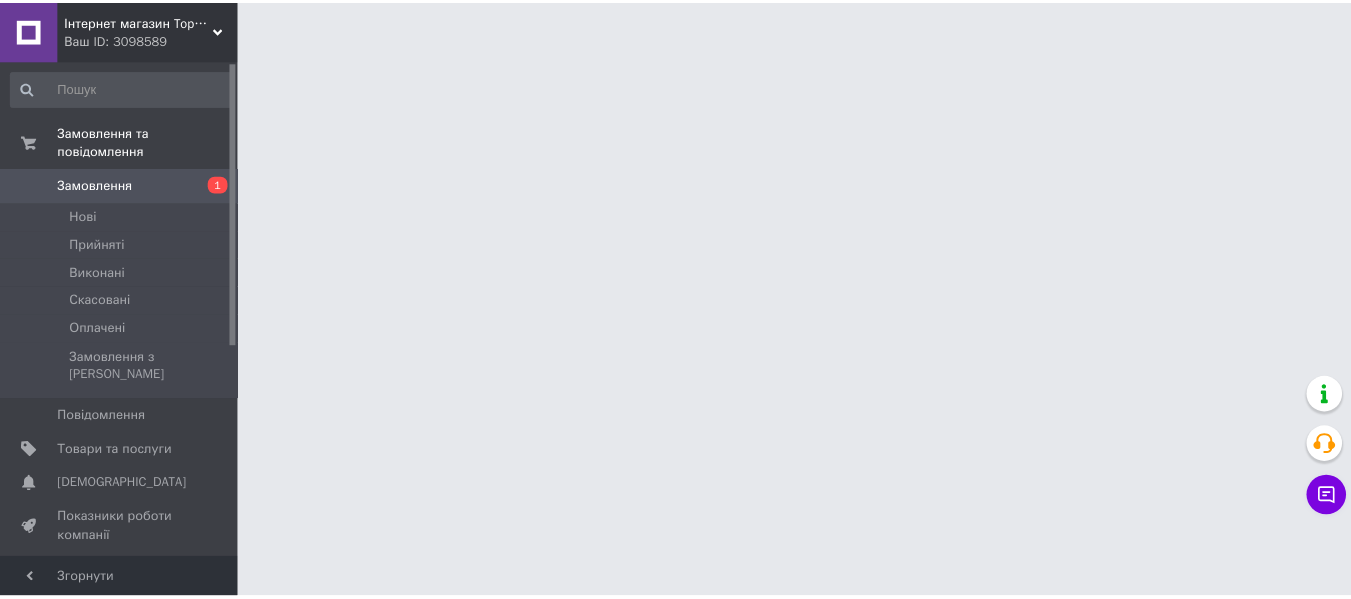scroll, scrollTop: 0, scrollLeft: 0, axis: both 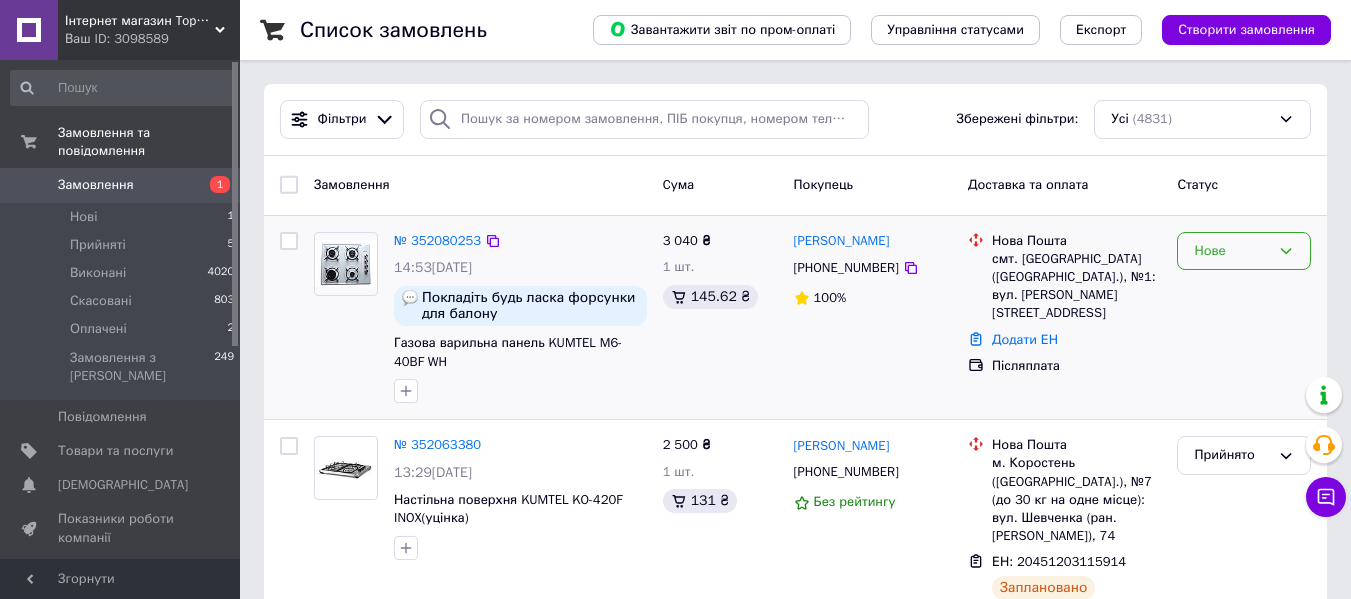 click on "Нове" at bounding box center [1232, 251] 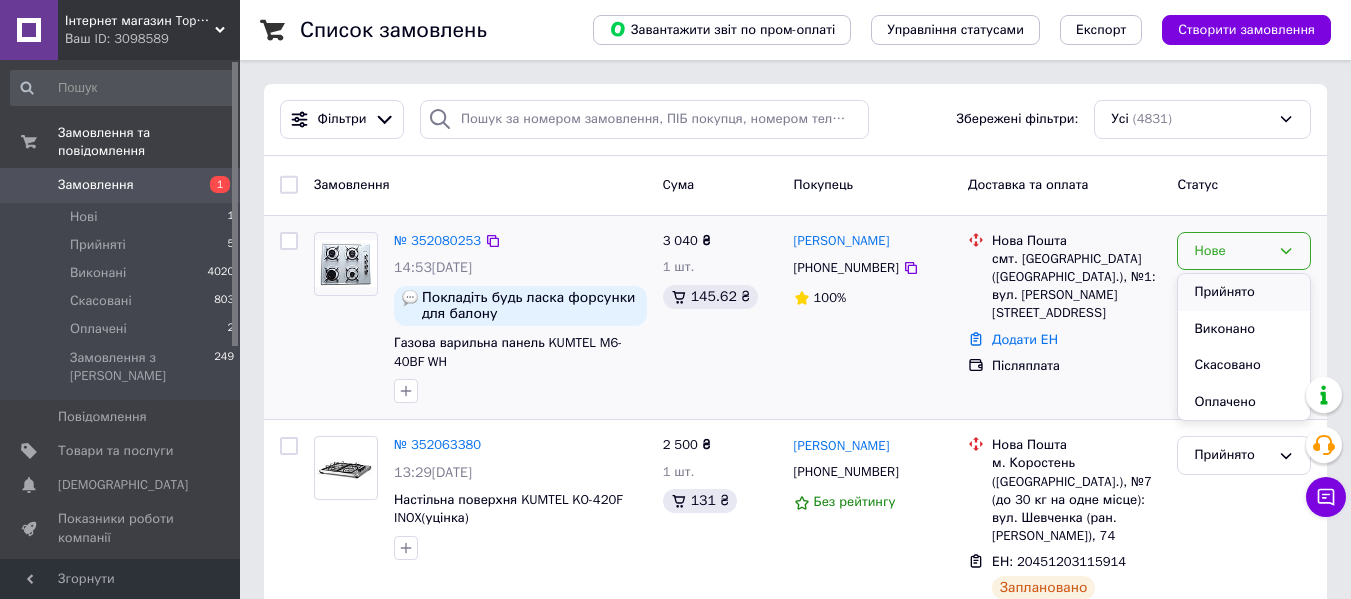 click on "Прийнято" at bounding box center [1244, 292] 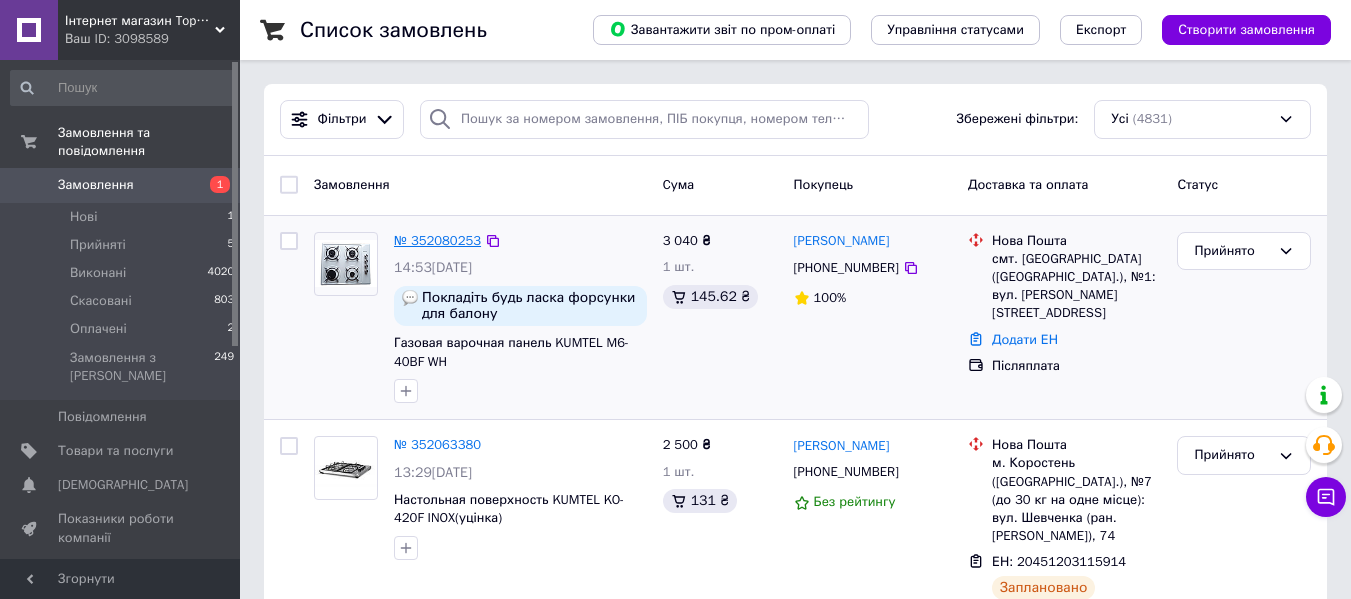 click on "№ 352080253" at bounding box center [437, 240] 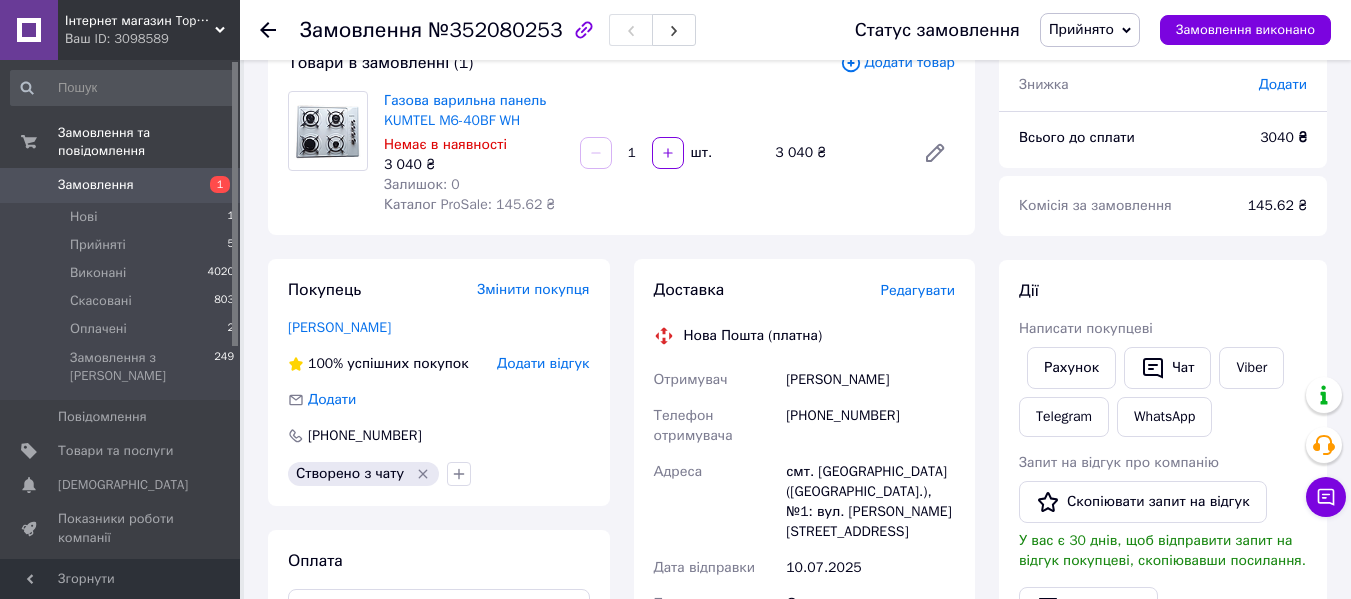 scroll, scrollTop: 145, scrollLeft: 0, axis: vertical 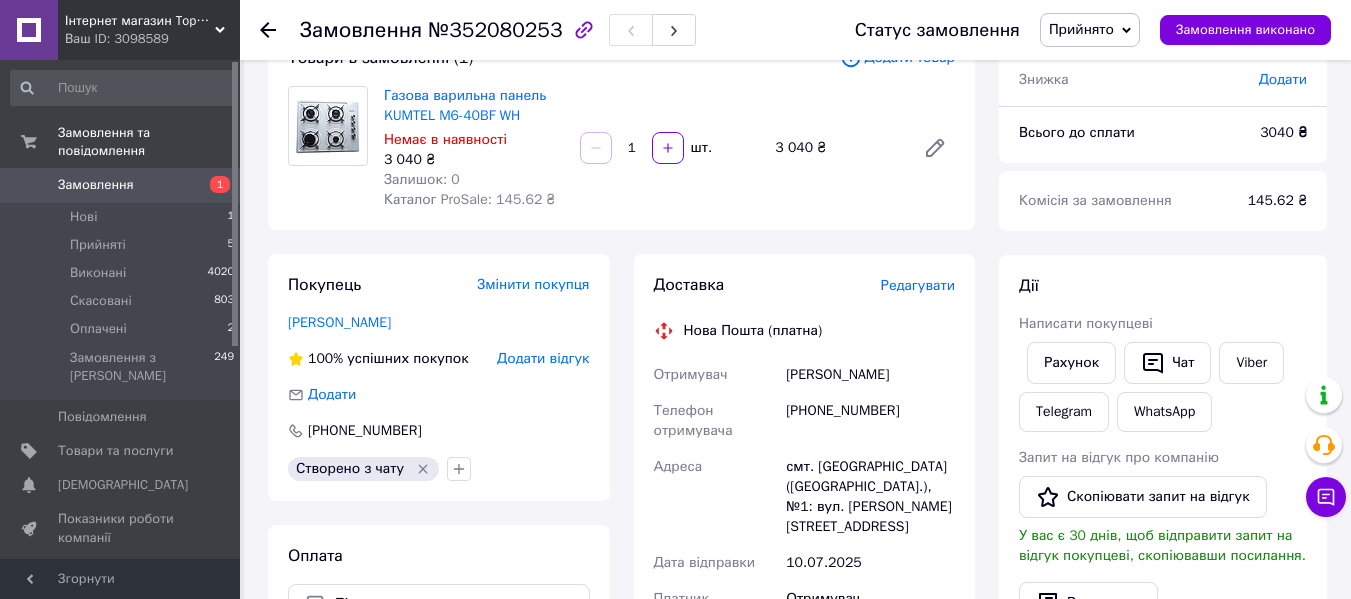click on "Дії Написати покупцеві Рахунок   Чат Viber Telegram WhatsApp Запит на відгук про компанію   Скопіювати запит на відгук У вас є 30 днів, щоб відправити запит на відгук покупцеві, скопіювавши посилання.   Видати чек   Завантажити PDF   Друк PDF   Дублювати замовлення" at bounding box center [1163, 528] 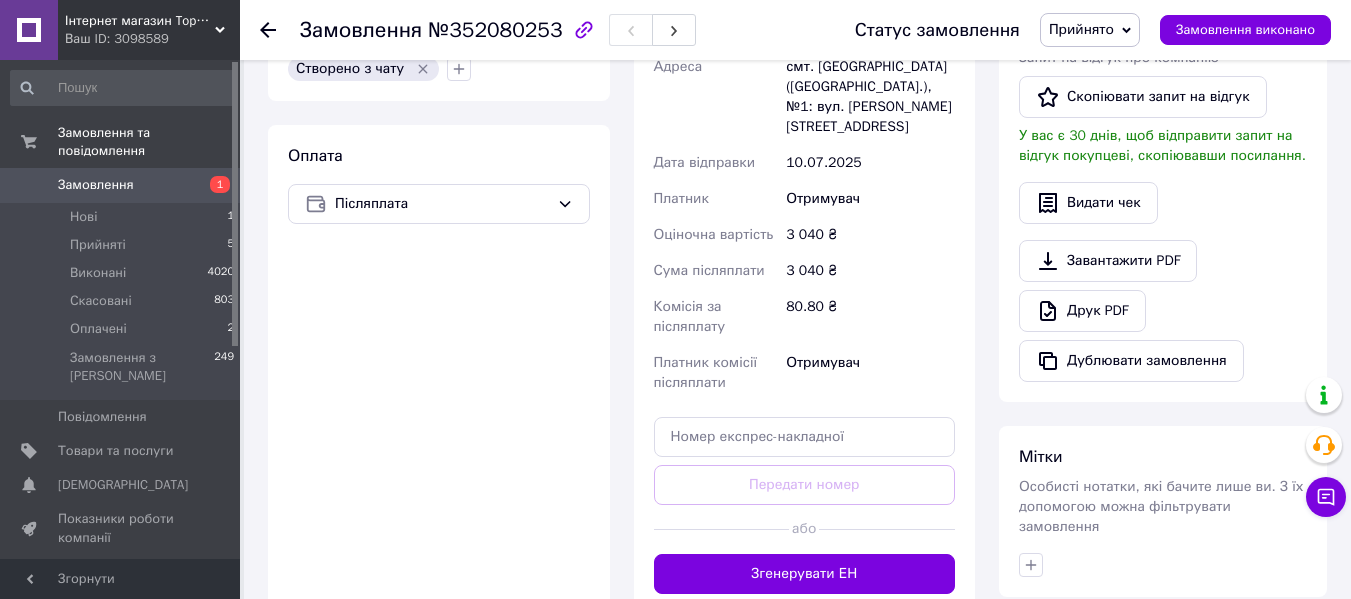 scroll, scrollTop: 586, scrollLeft: 0, axis: vertical 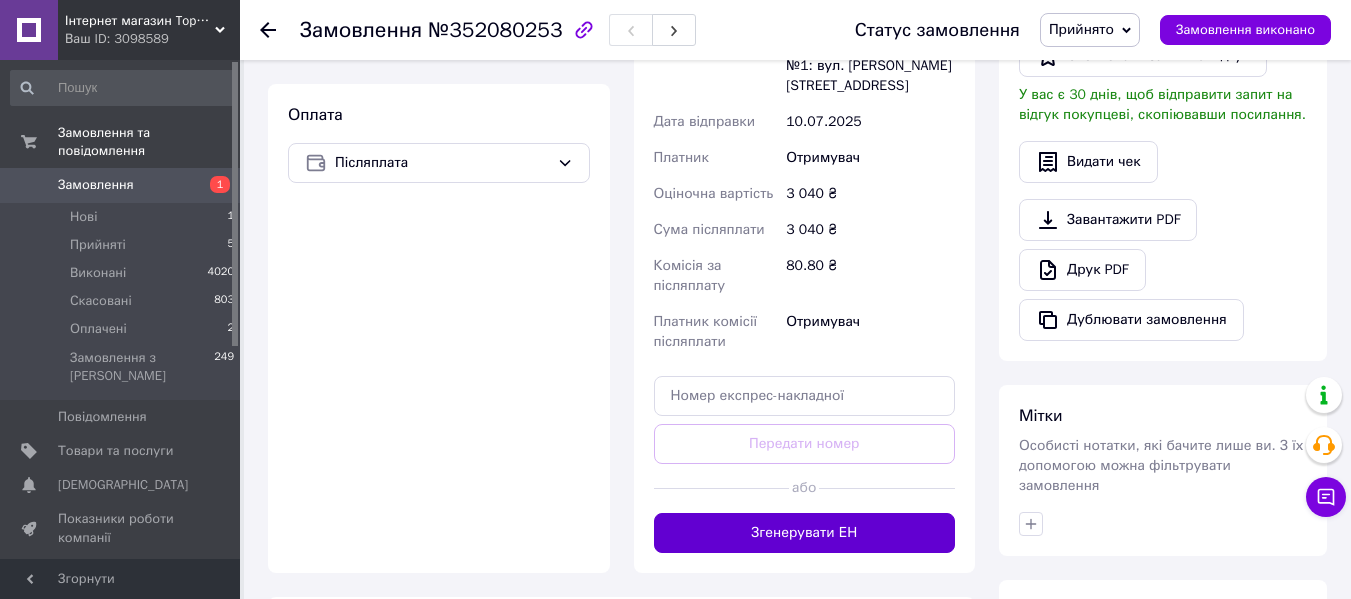 click on "Згенерувати ЕН" at bounding box center (805, 533) 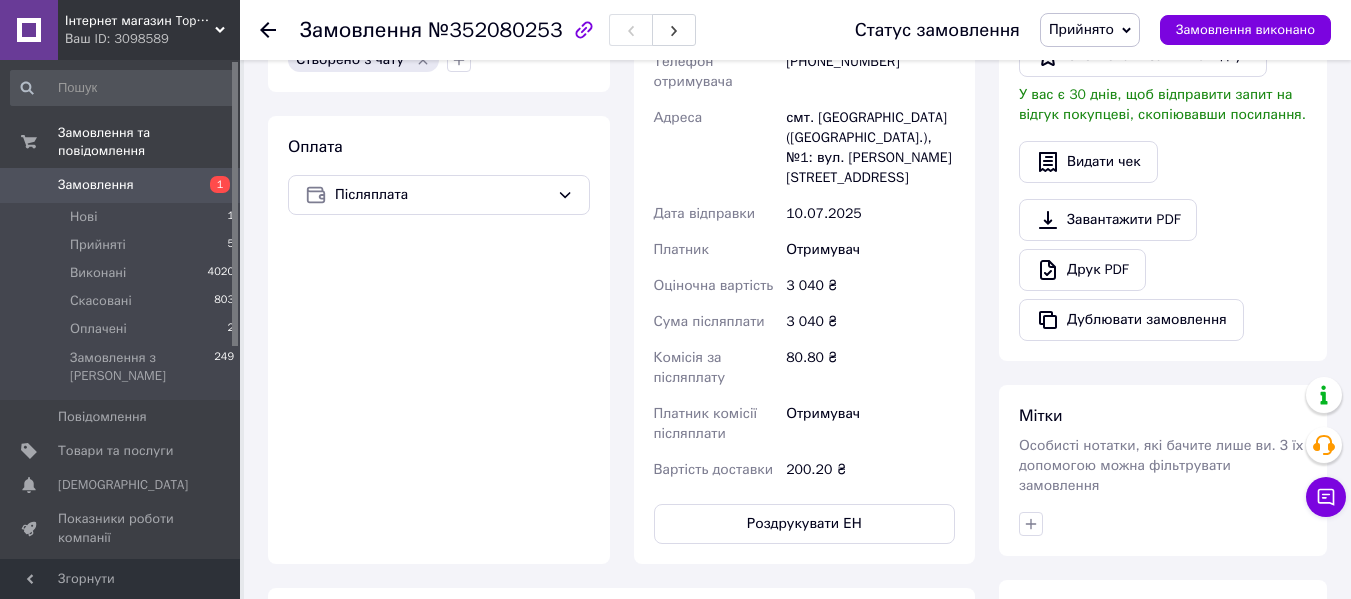 scroll, scrollTop: 618, scrollLeft: 0, axis: vertical 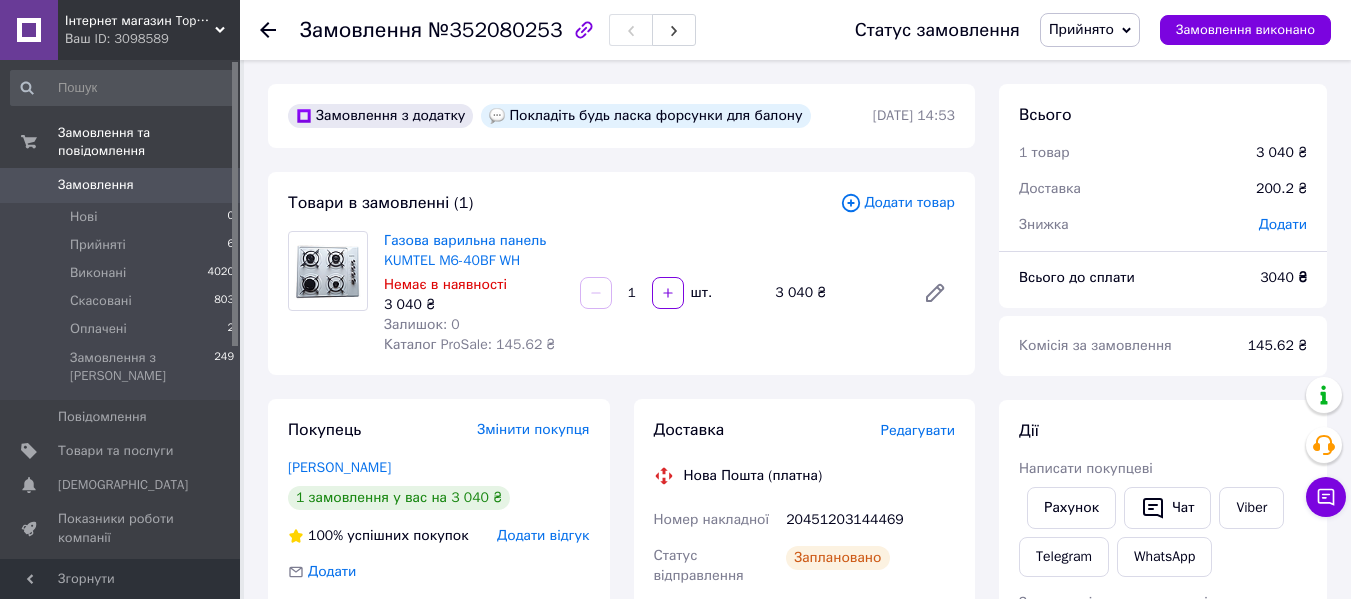 click 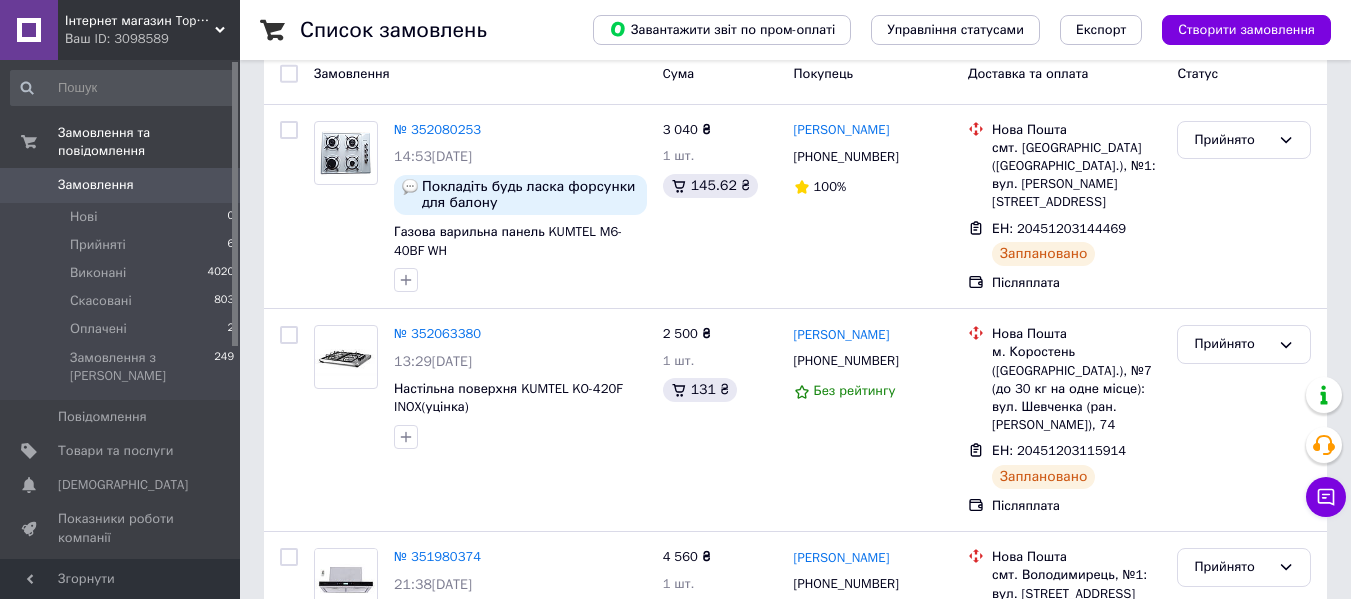 scroll, scrollTop: 132, scrollLeft: 0, axis: vertical 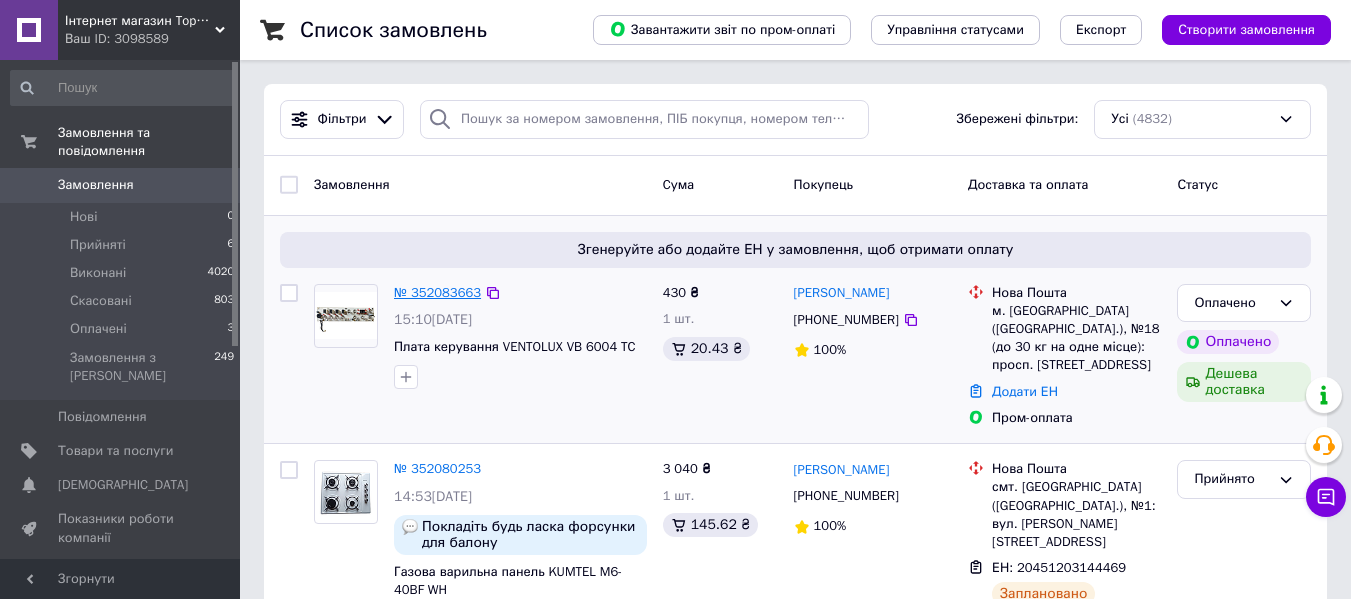 click on "№ 352083663" at bounding box center (437, 292) 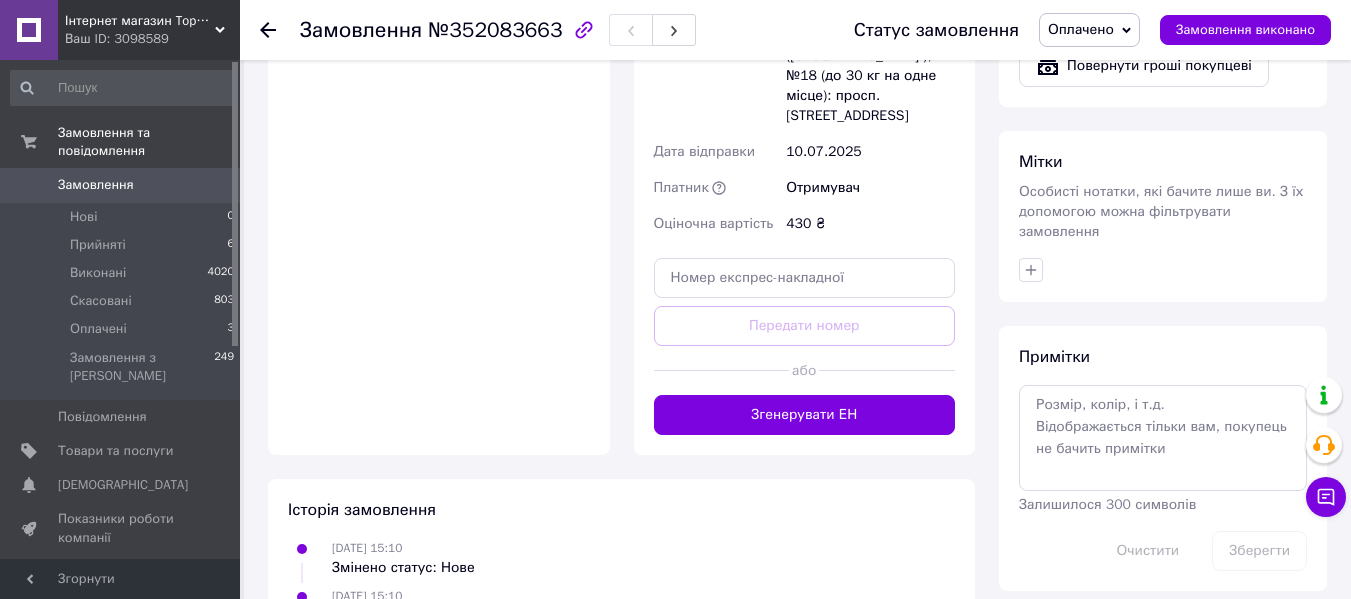 scroll, scrollTop: 929, scrollLeft: 0, axis: vertical 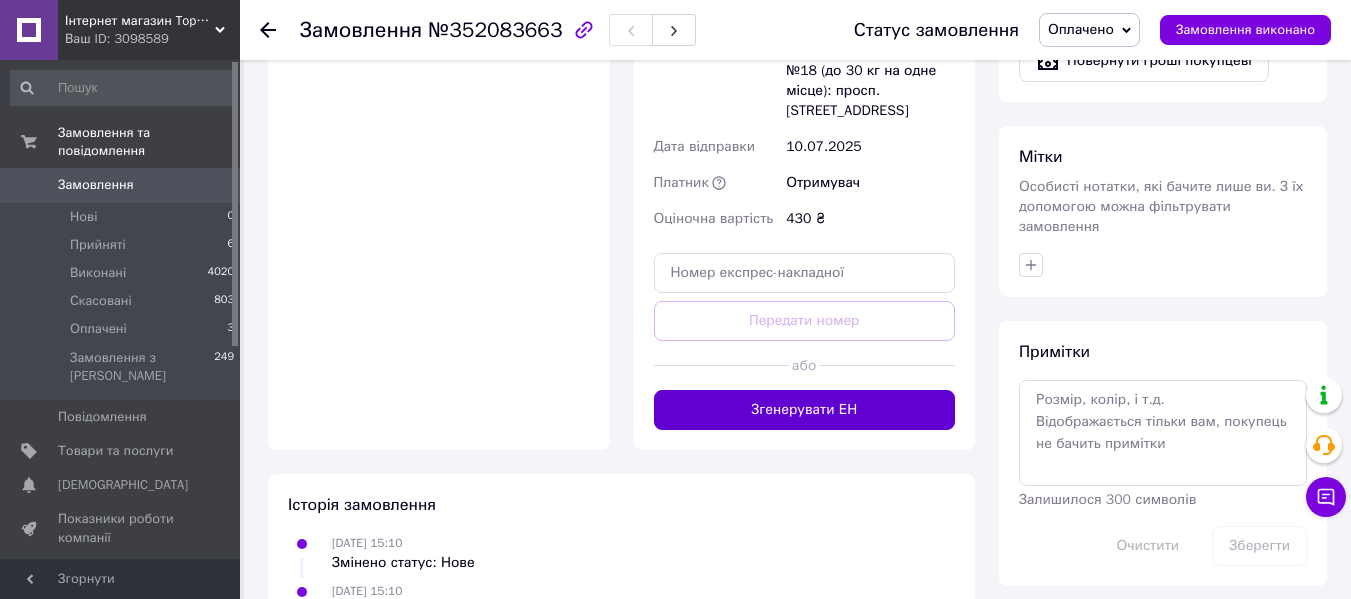 click on "Згенерувати ЕН" at bounding box center (805, 410) 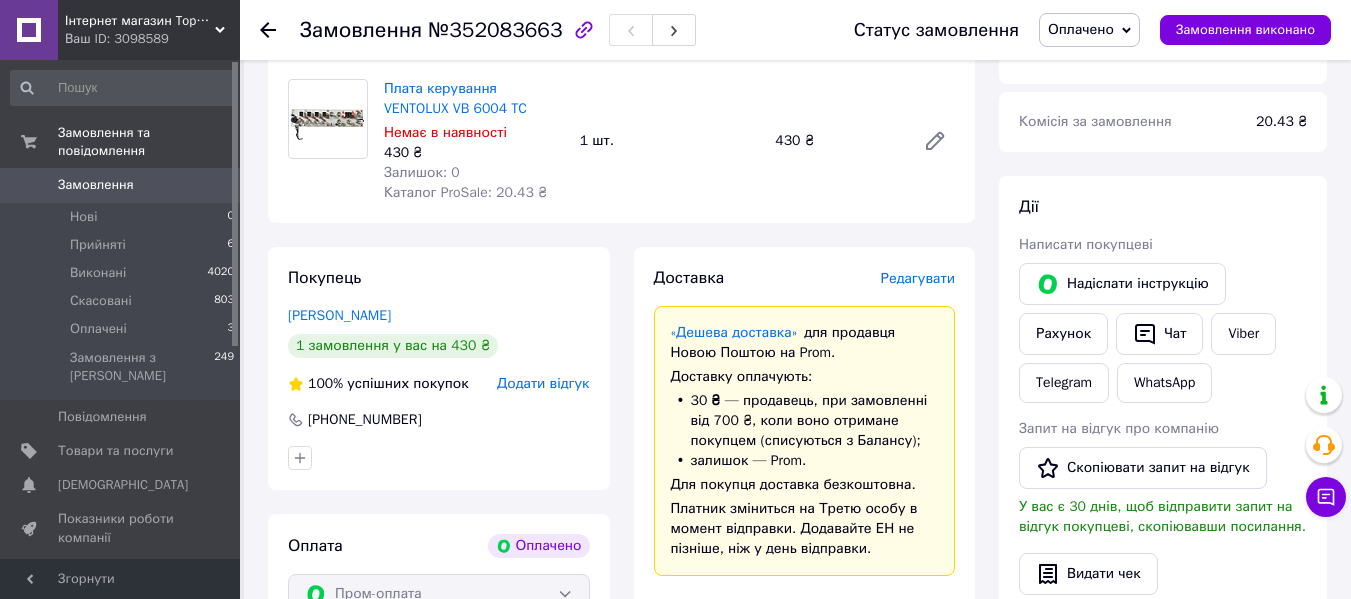scroll, scrollTop: 0, scrollLeft: 0, axis: both 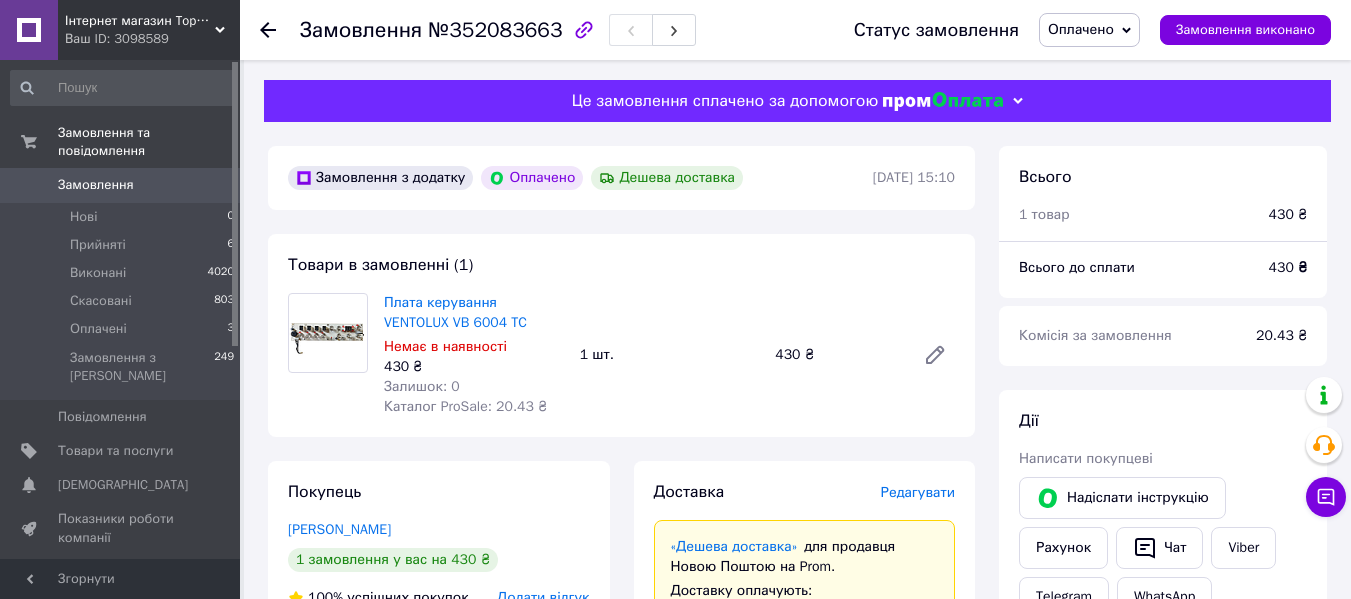 click on "Замовлення №352083663 Статус замовлення Оплачено Прийнято Виконано Скасовано Замовлення виконано" at bounding box center (795, 30) 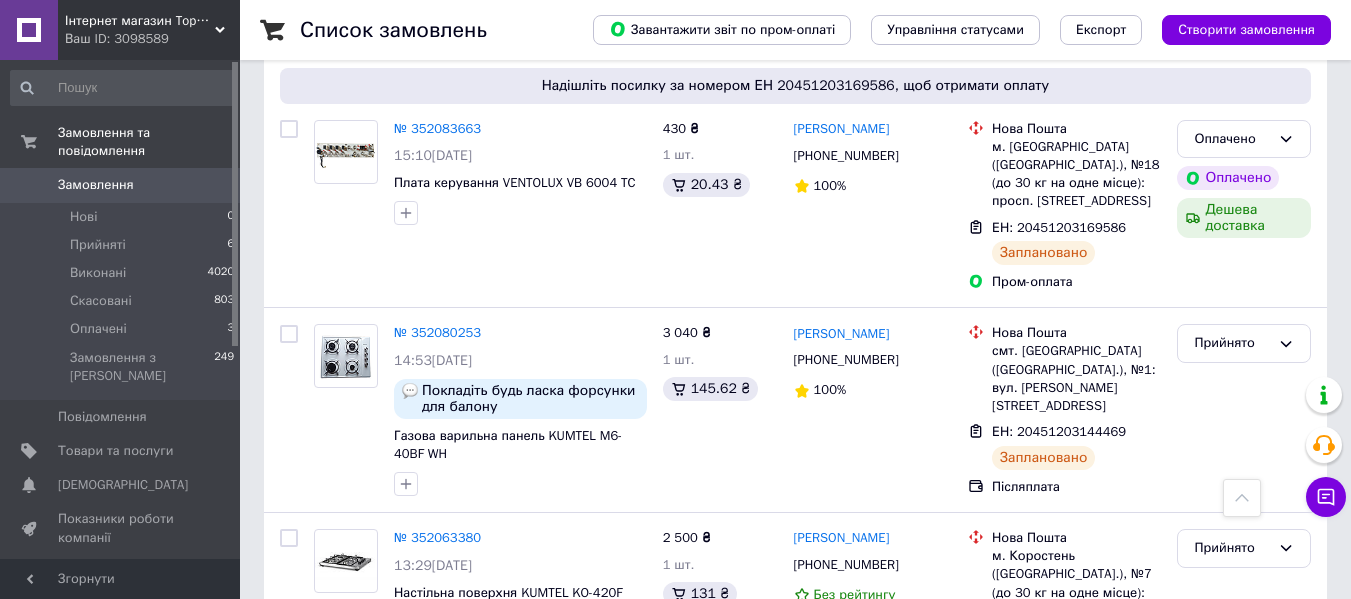 scroll, scrollTop: 0, scrollLeft: 0, axis: both 